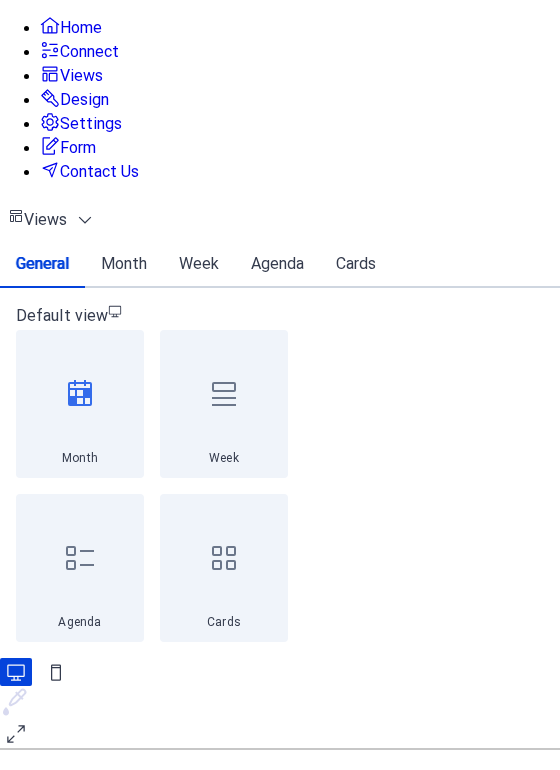 scroll, scrollTop: 0, scrollLeft: 0, axis: both 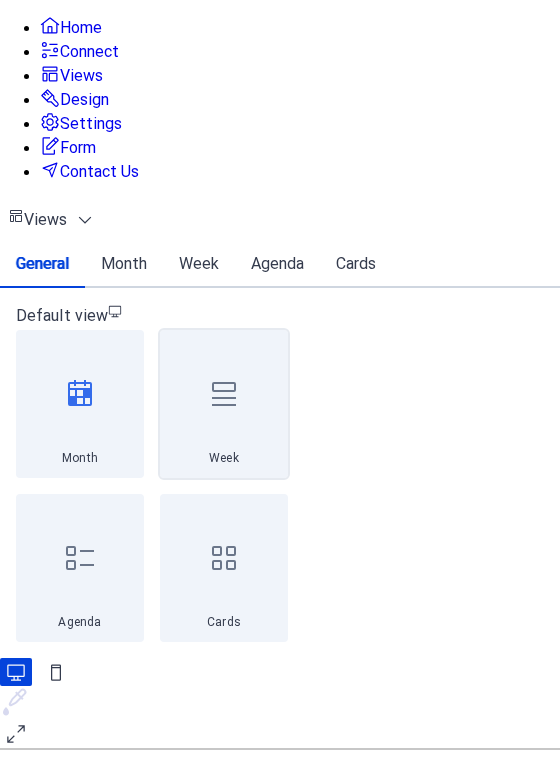 click at bounding box center [224, 394] 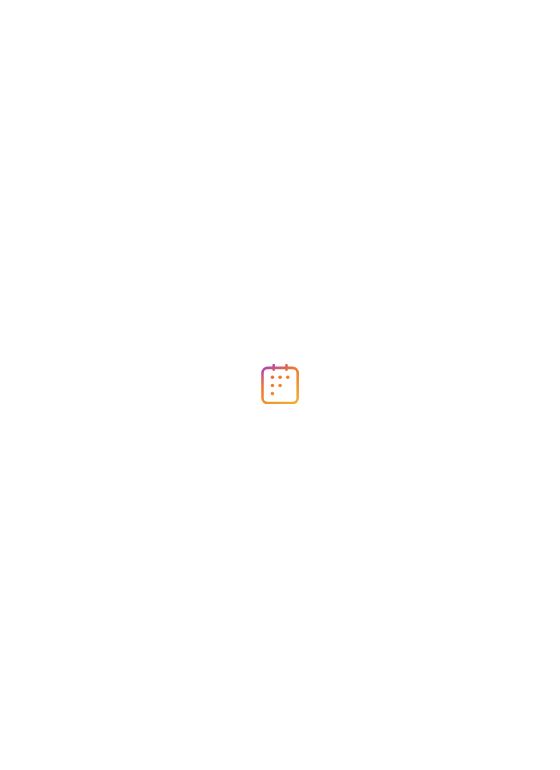 scroll, scrollTop: 0, scrollLeft: 0, axis: both 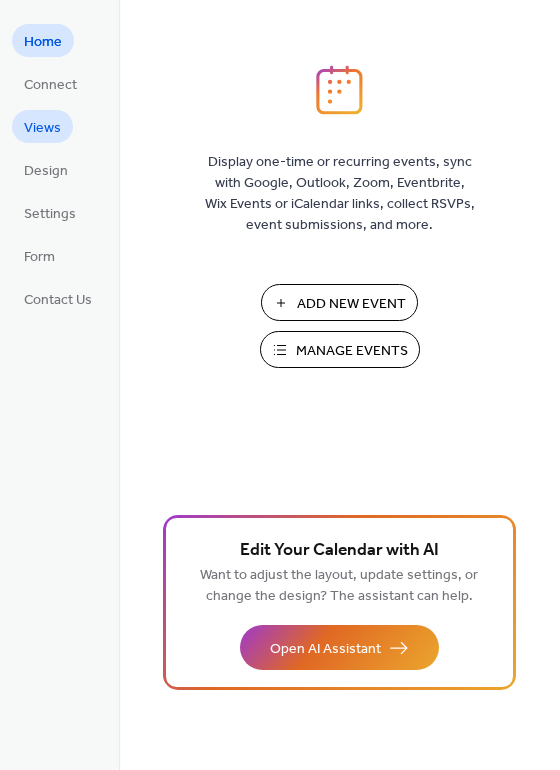 click on "Views" at bounding box center (42, 128) 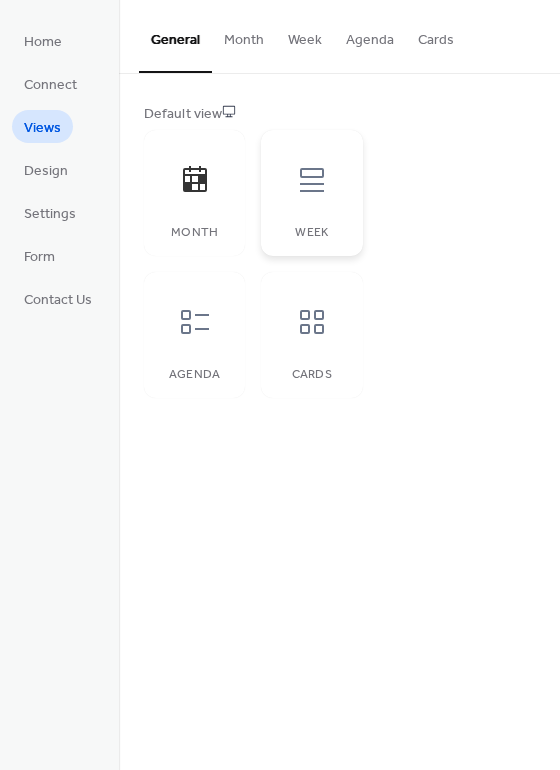 click 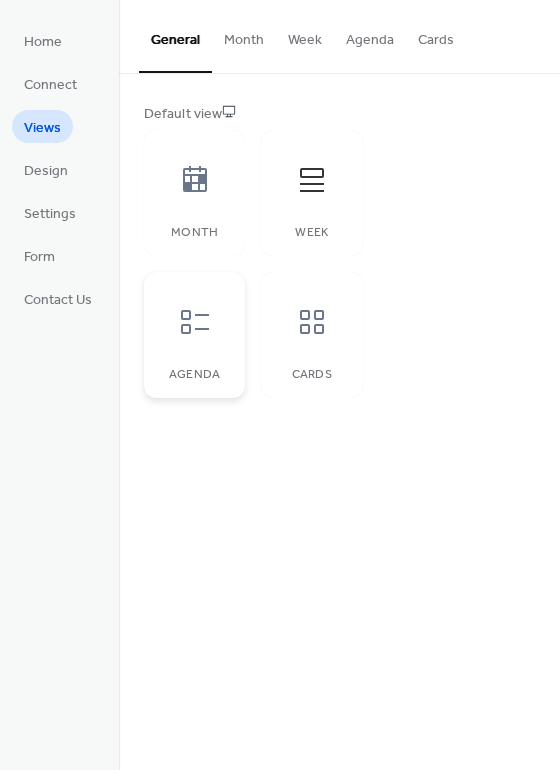 click 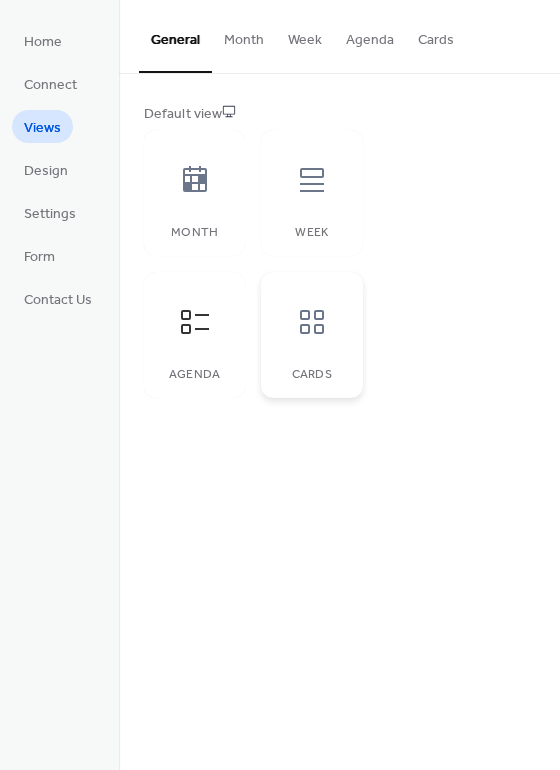 click 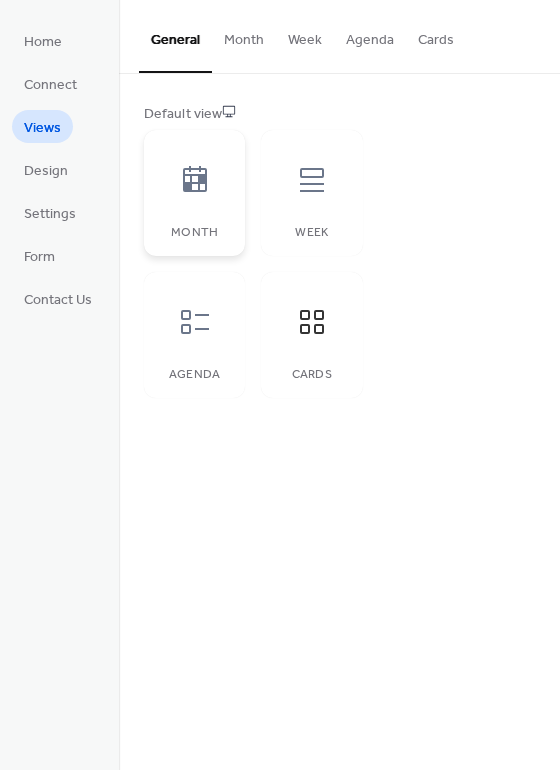 click at bounding box center (195, 180) 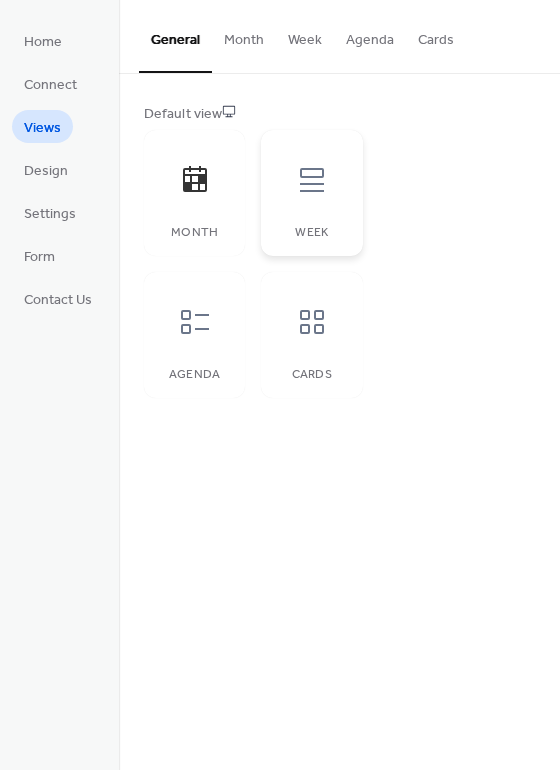 click 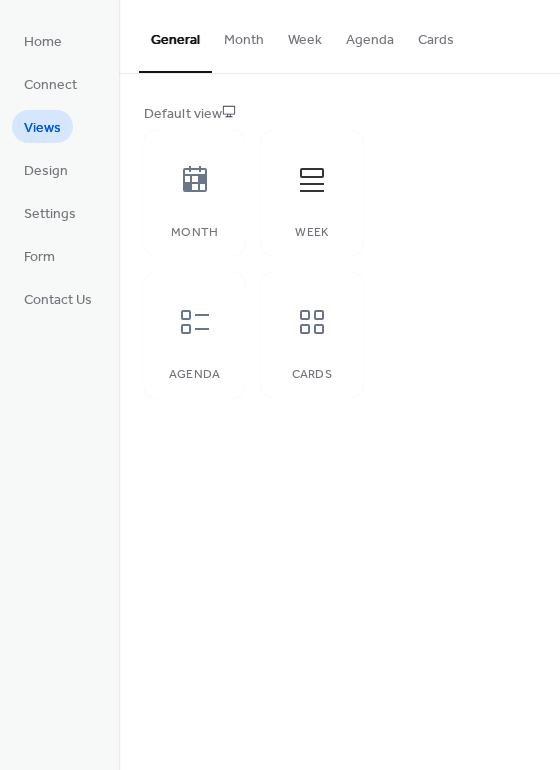 click on "General" at bounding box center [175, 36] 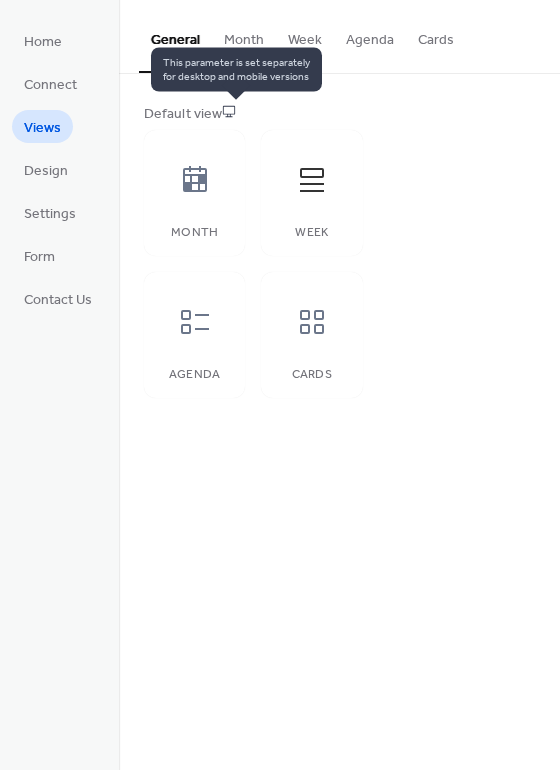 click 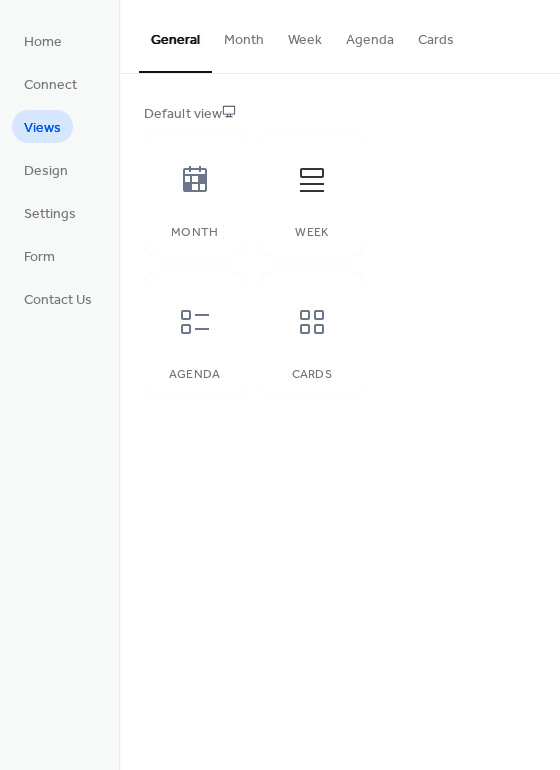 click on "Month" at bounding box center (244, 35) 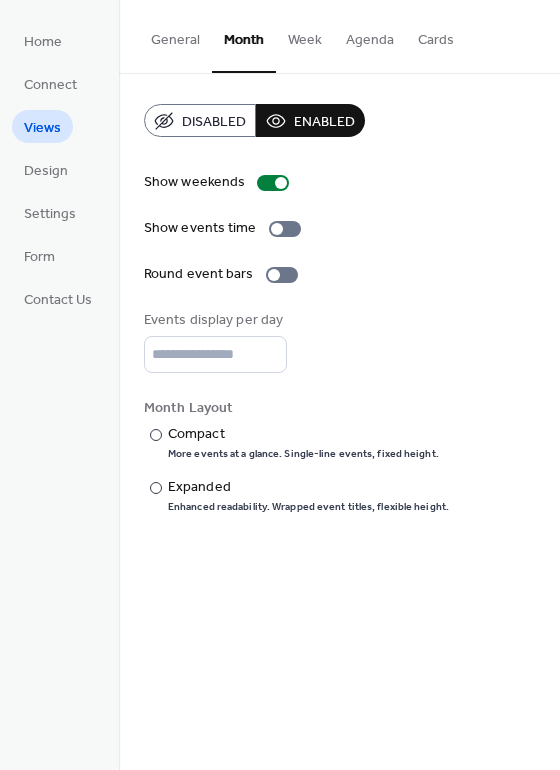 click on "Week" at bounding box center (305, 35) 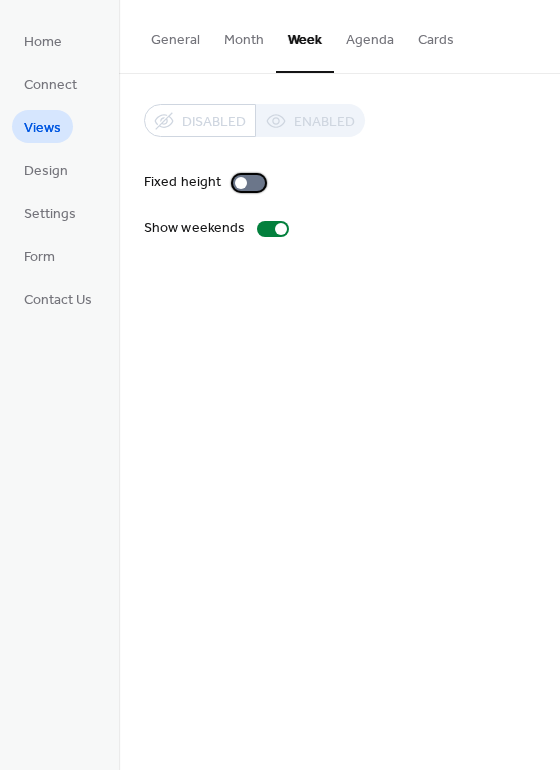 click on "Fixed height" at bounding box center (208, 182) 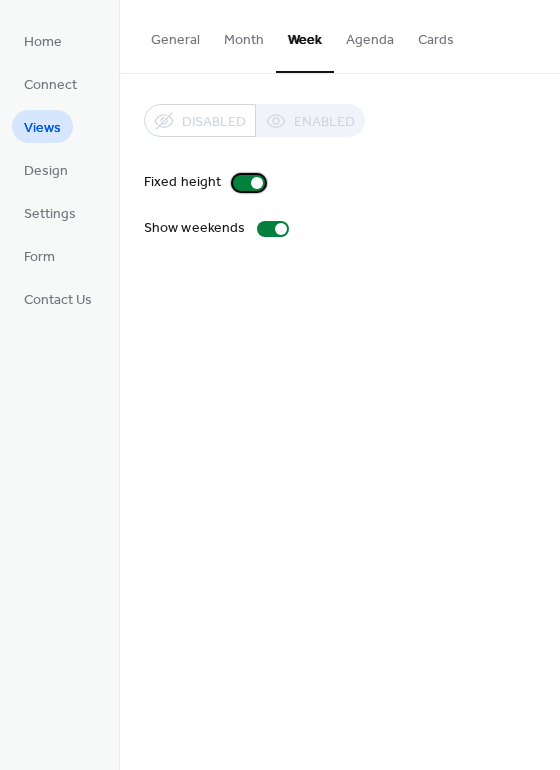 click at bounding box center [249, 183] 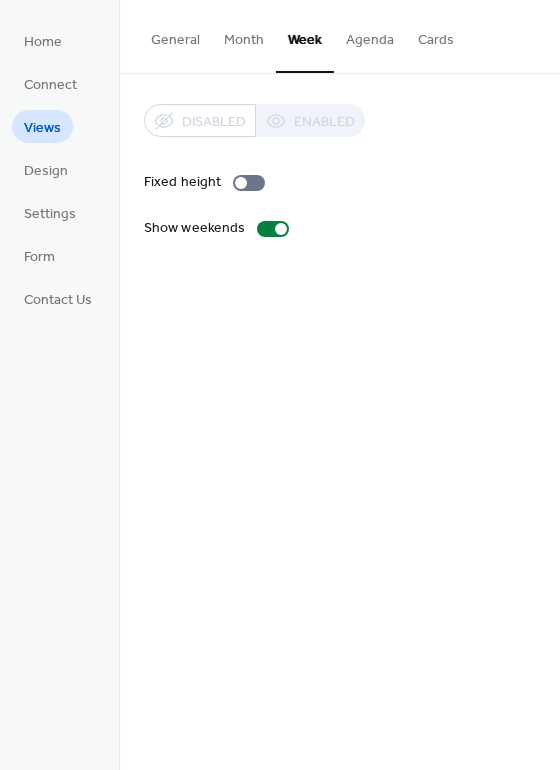 click on "Agenda" at bounding box center (370, 35) 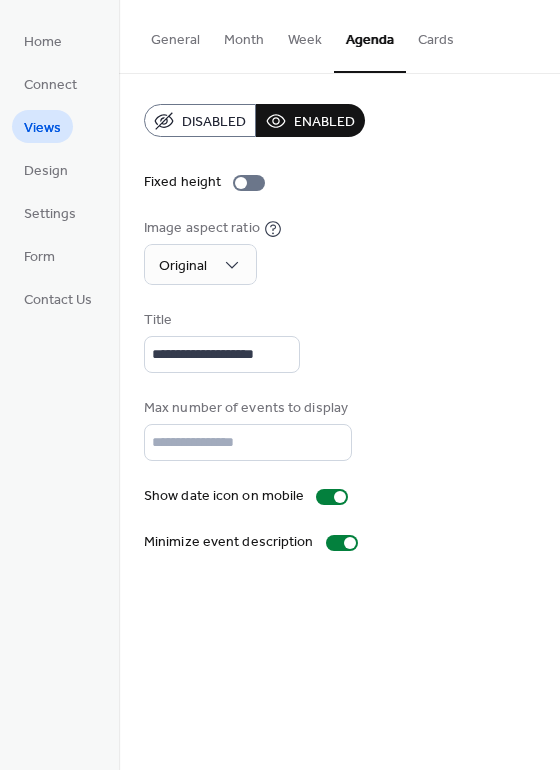 click on "Cards" at bounding box center (436, 35) 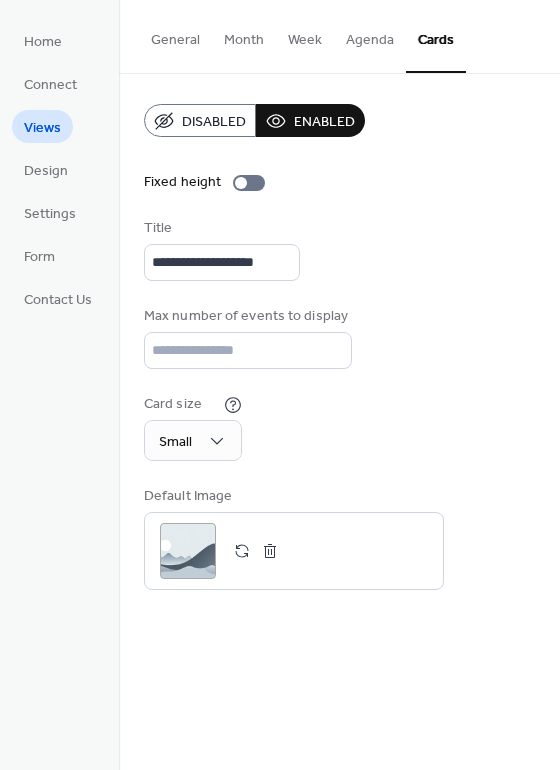 click on "General" at bounding box center (175, 35) 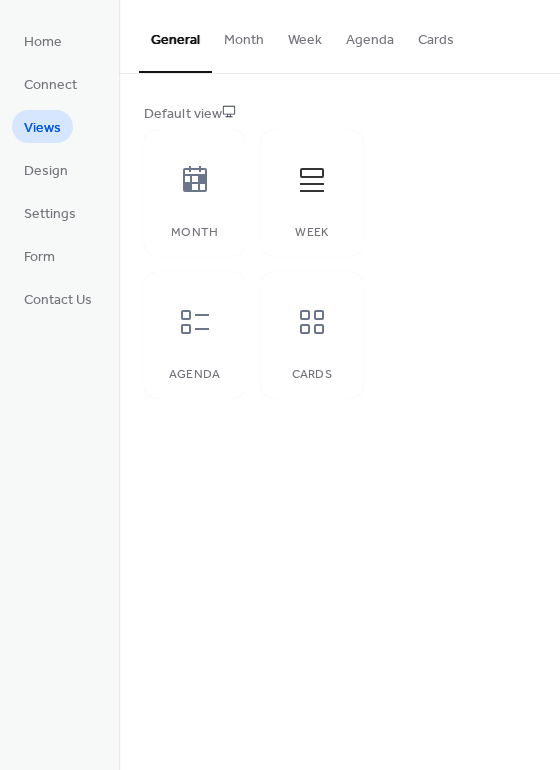 click on "Month" at bounding box center [244, 35] 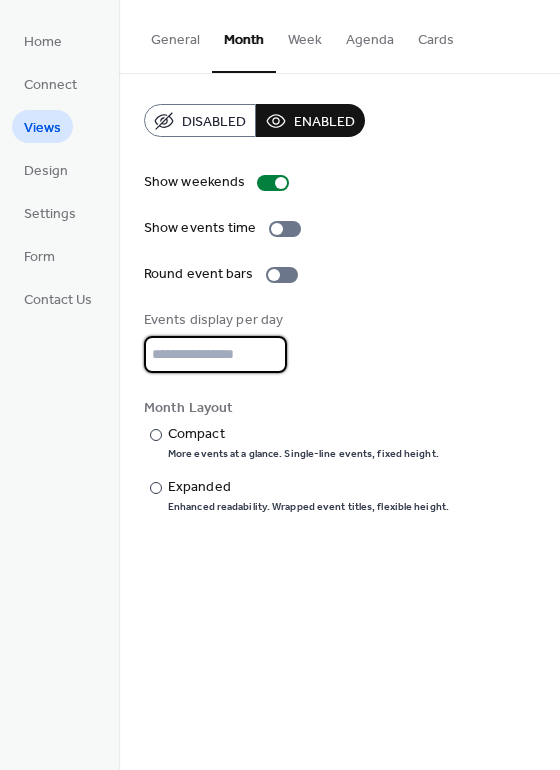 drag, startPoint x: 171, startPoint y: 343, endPoint x: 48, endPoint y: 352, distance: 123.32883 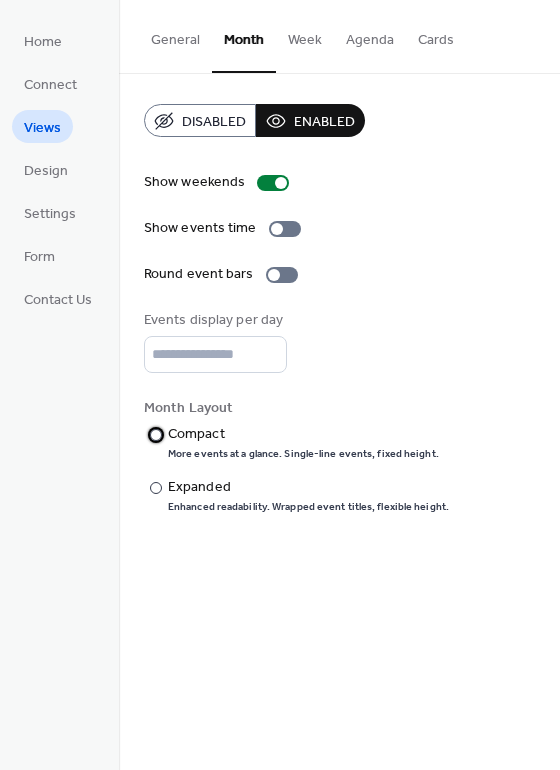 type on "*" 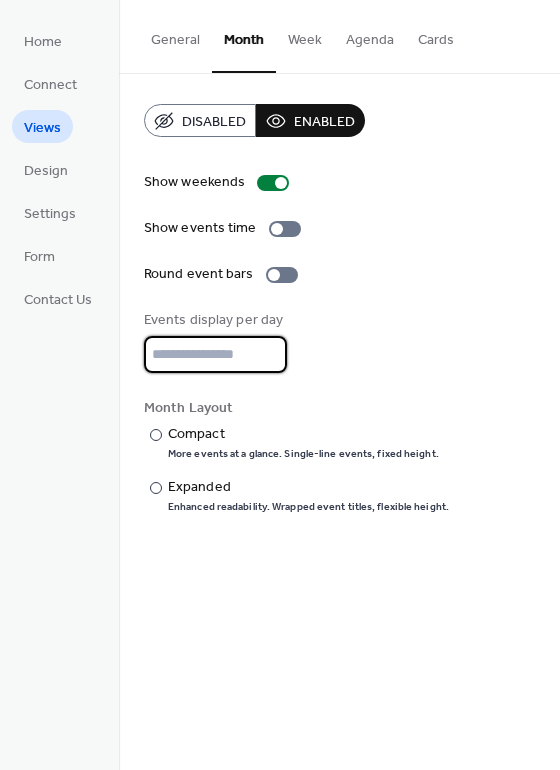 drag, startPoint x: 142, startPoint y: 356, endPoint x: 71, endPoint y: 351, distance: 71.17584 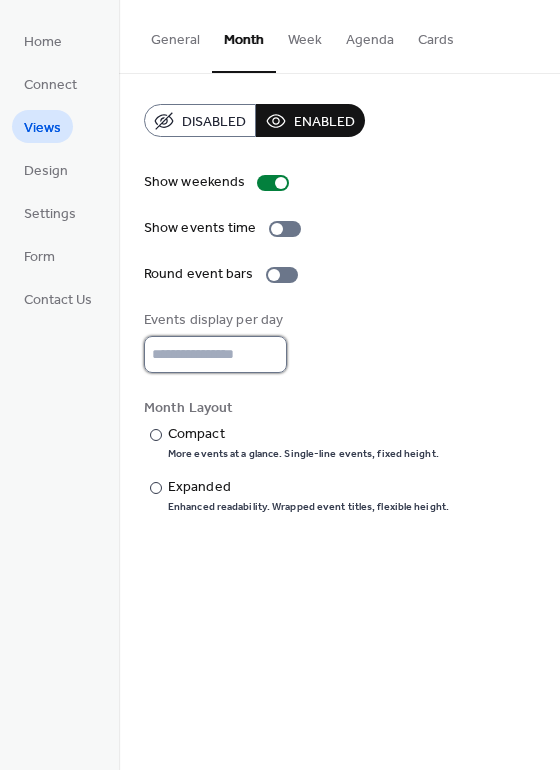 click on "*" at bounding box center [215, 354] 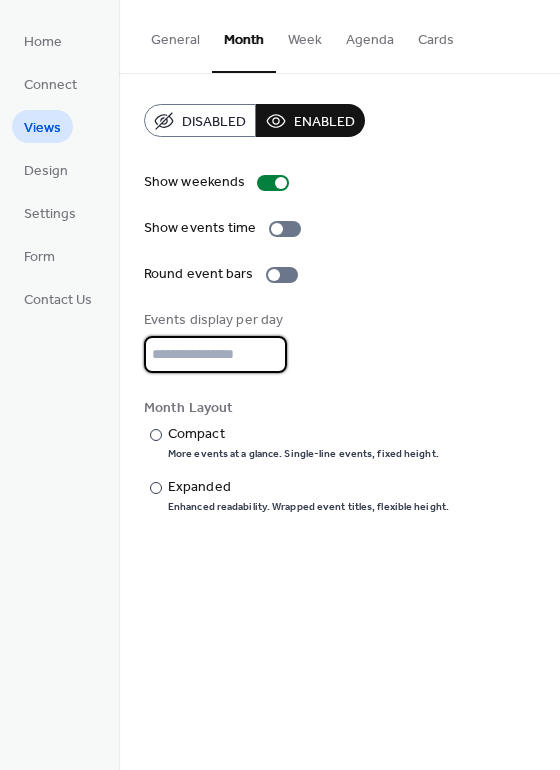 click on "*" at bounding box center [215, 354] 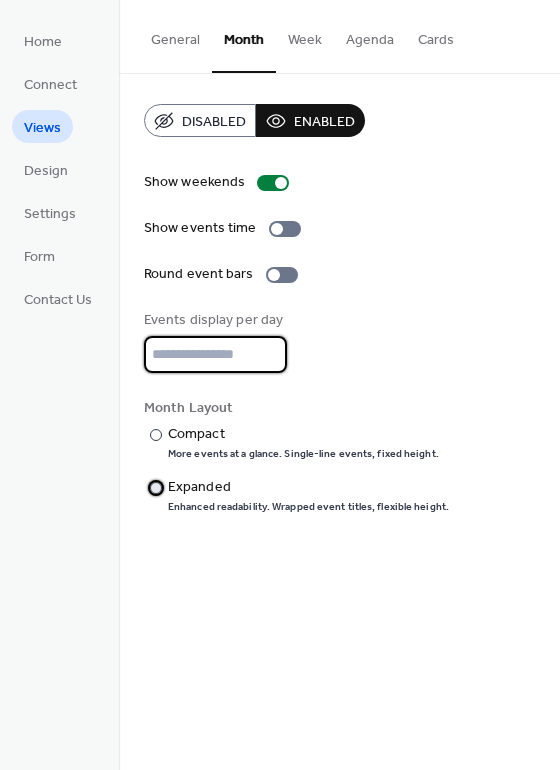 click on "​" at bounding box center (154, 487) 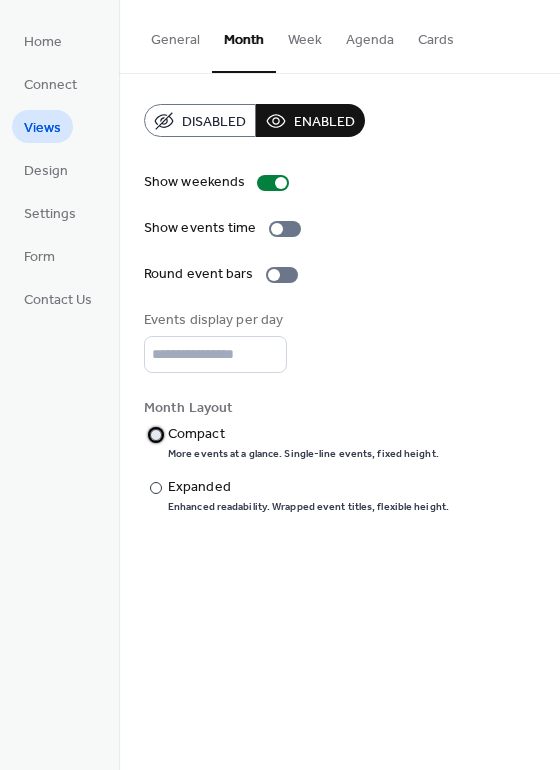 click at bounding box center (156, 435) 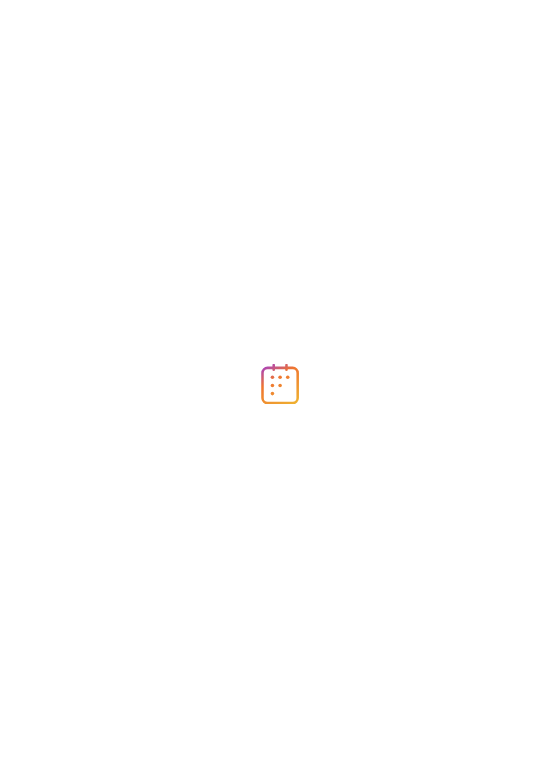 scroll, scrollTop: 0, scrollLeft: 0, axis: both 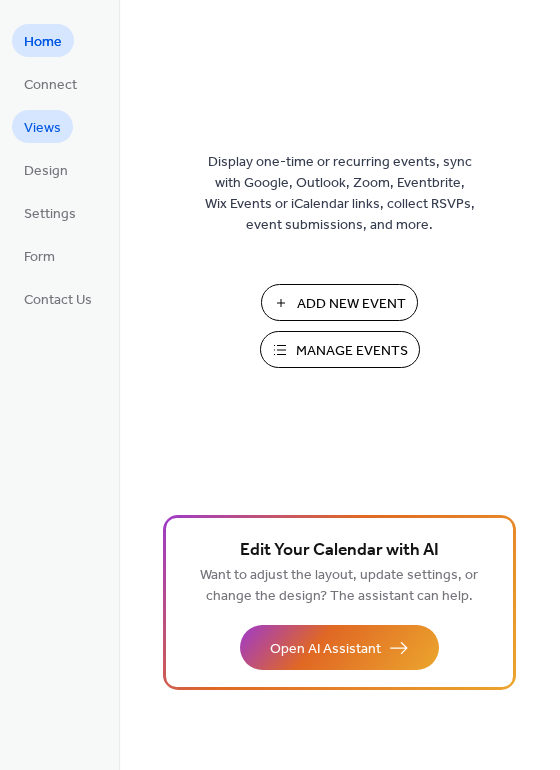 click on "Views" at bounding box center (42, 128) 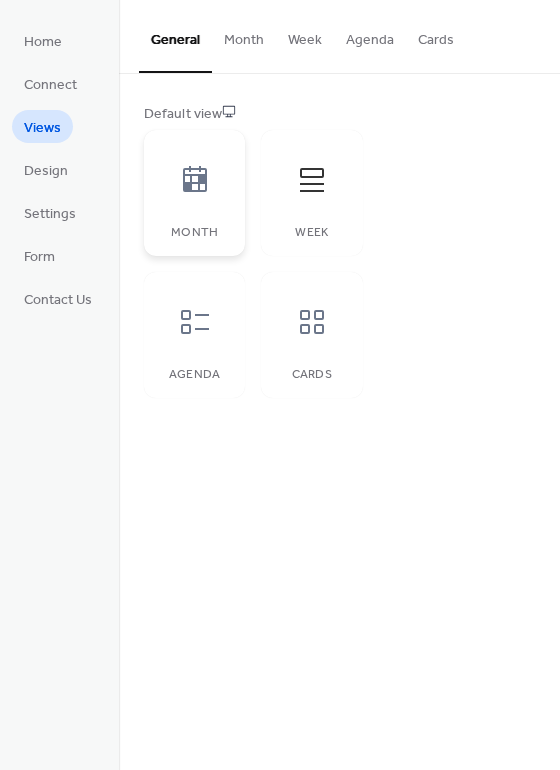 click 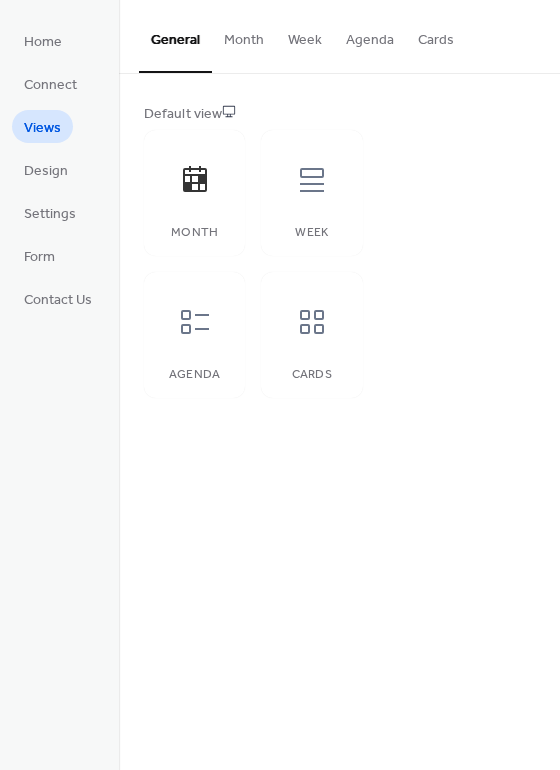 click on "Month" at bounding box center (244, 35) 